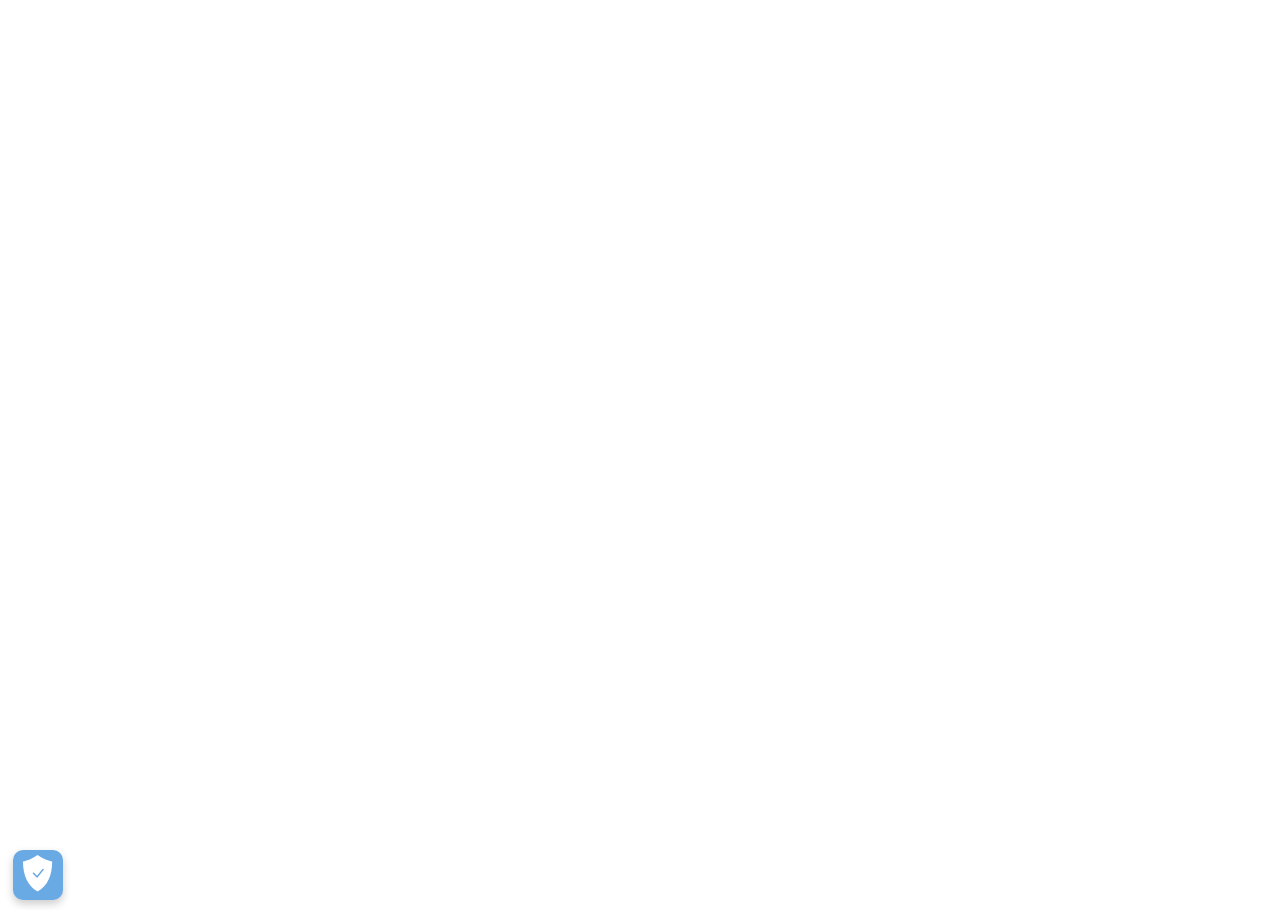 scroll, scrollTop: 0, scrollLeft: 0, axis: both 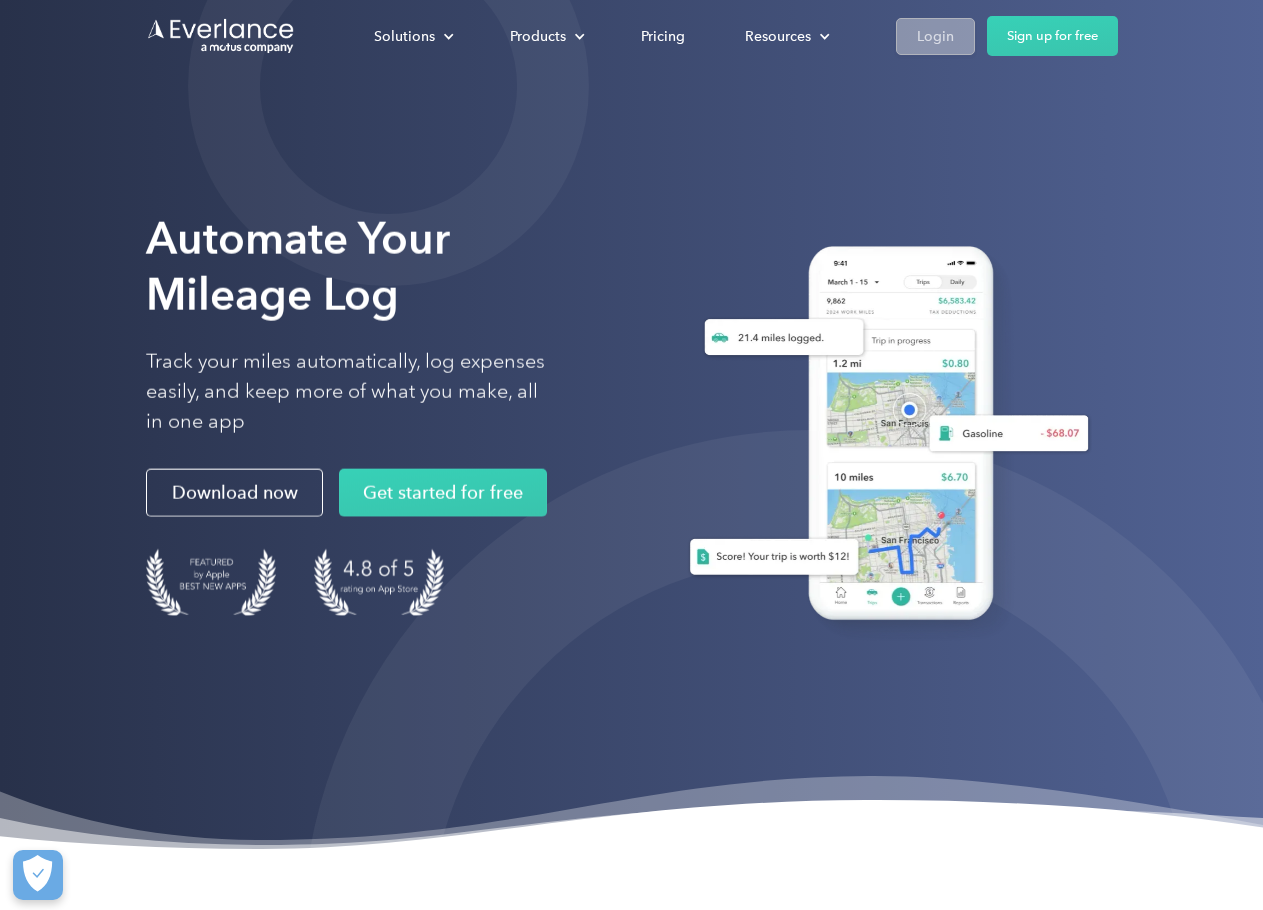 click on "Login" at bounding box center [935, 36] 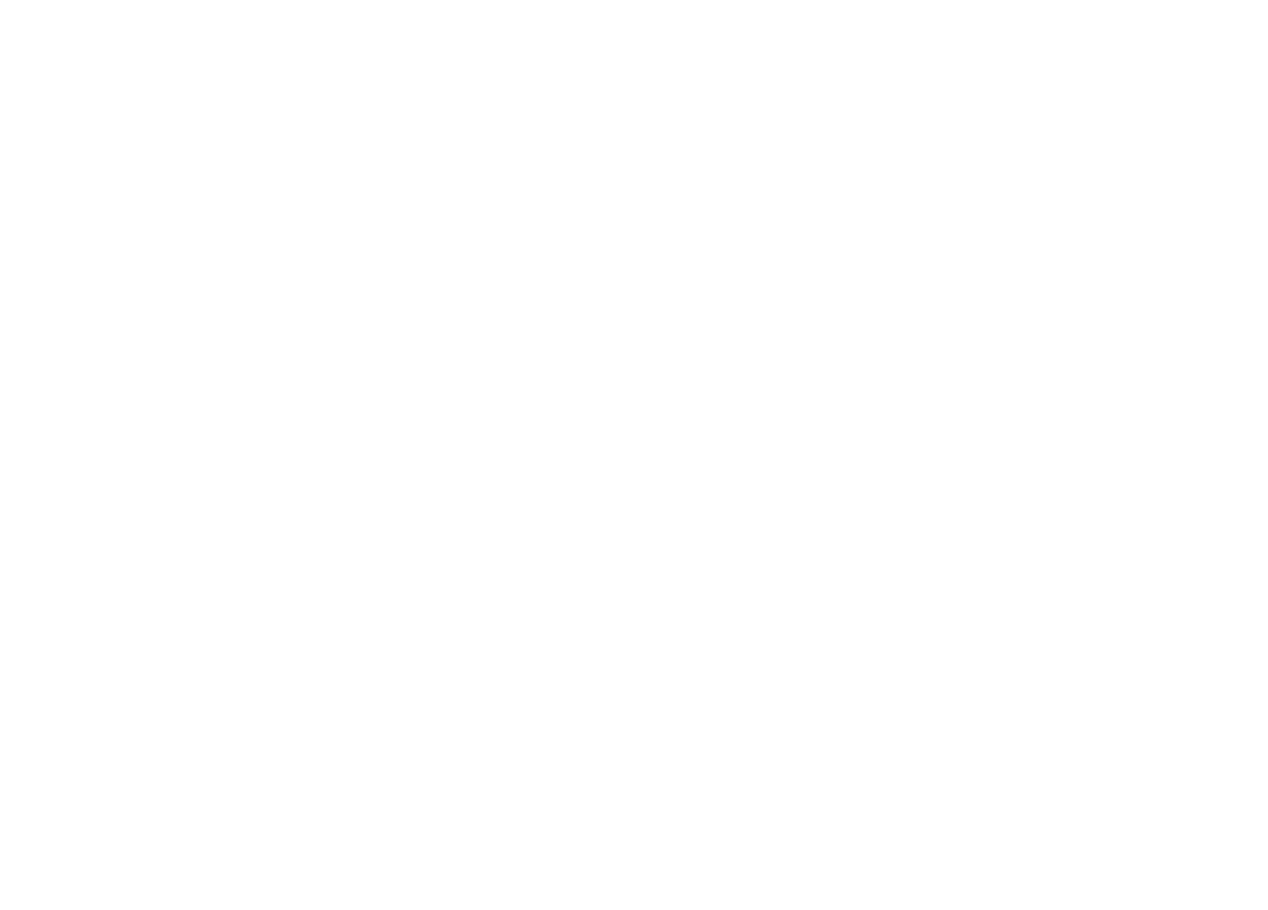 scroll, scrollTop: 0, scrollLeft: 0, axis: both 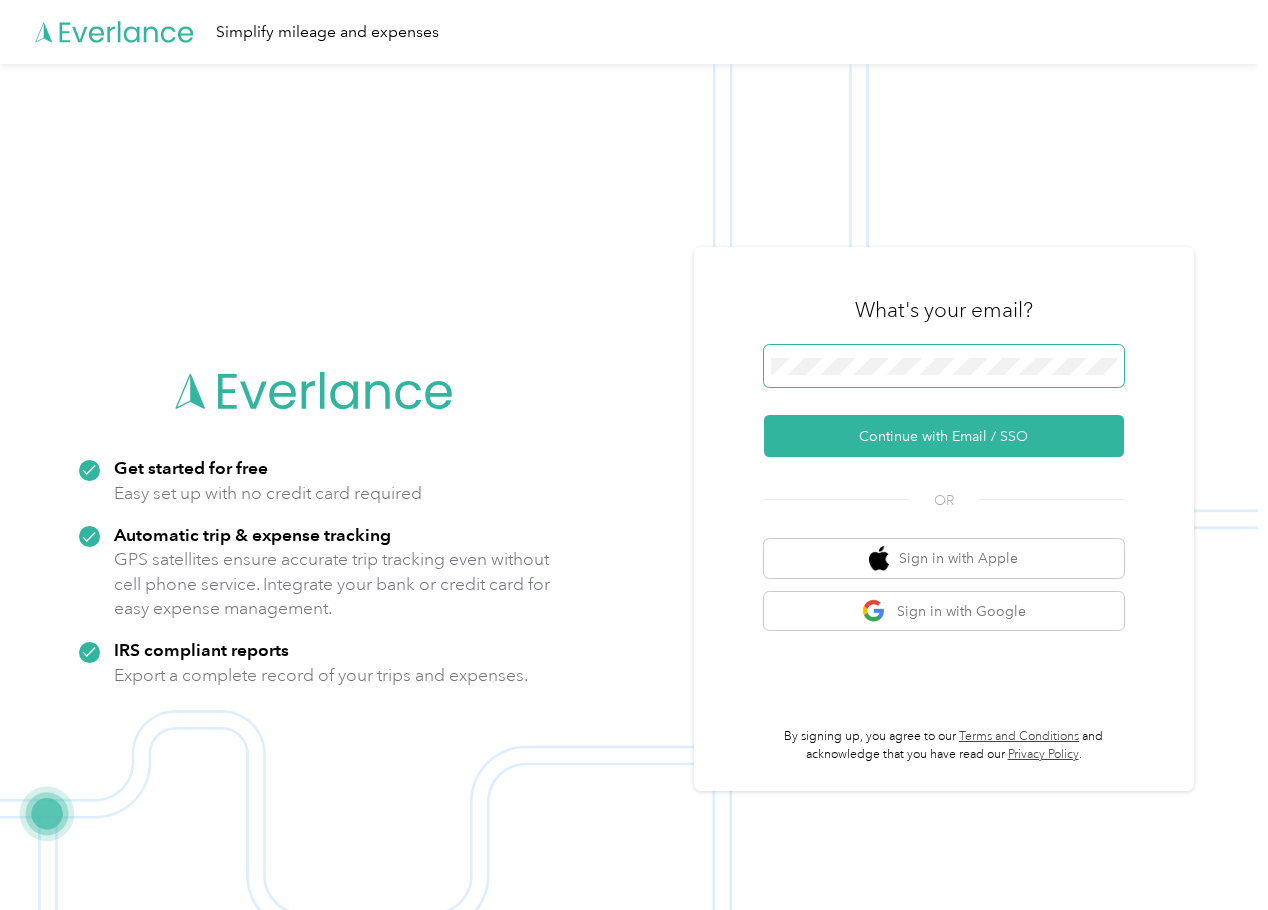 click at bounding box center (944, 366) 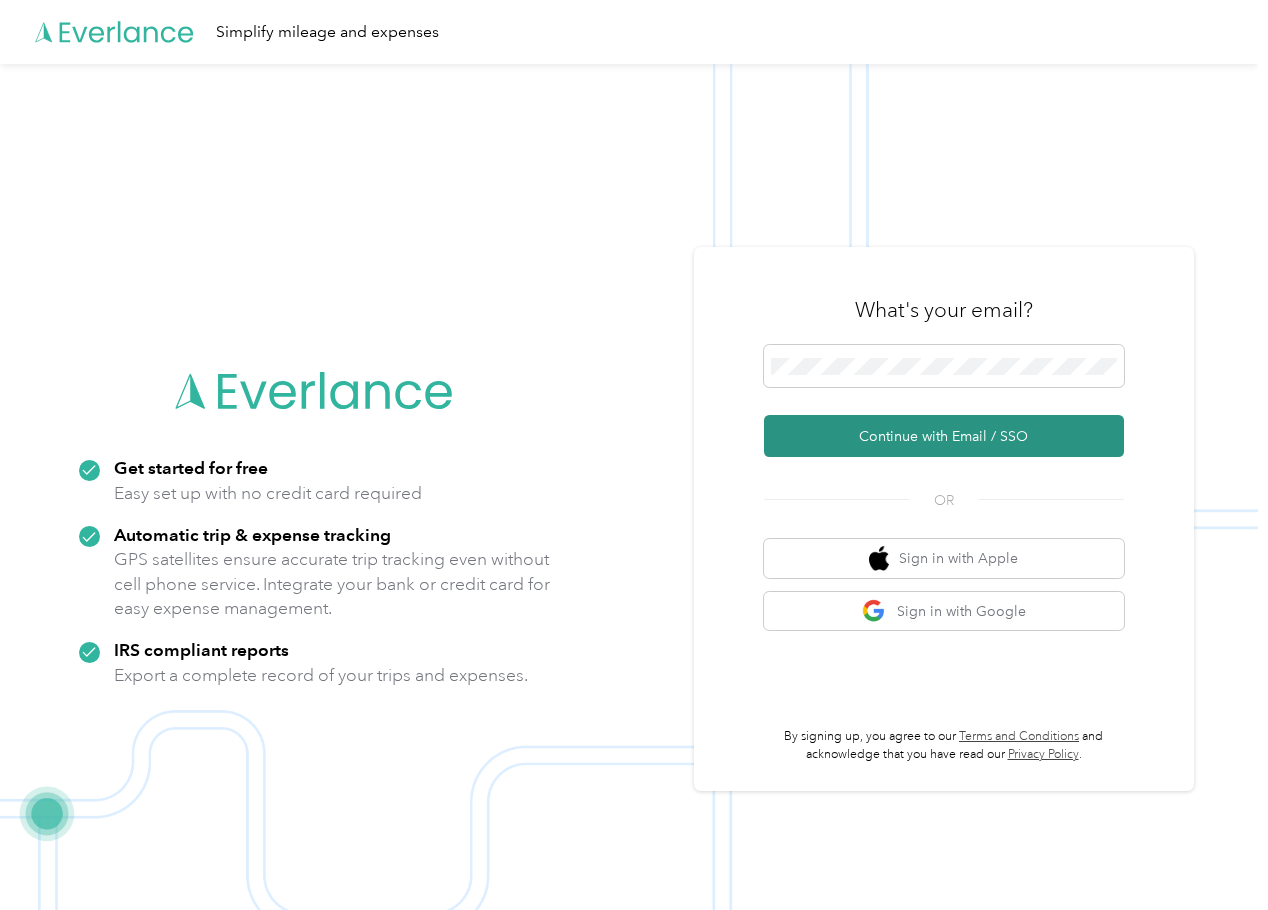 click on "Continue with Email / SSO" at bounding box center (944, 436) 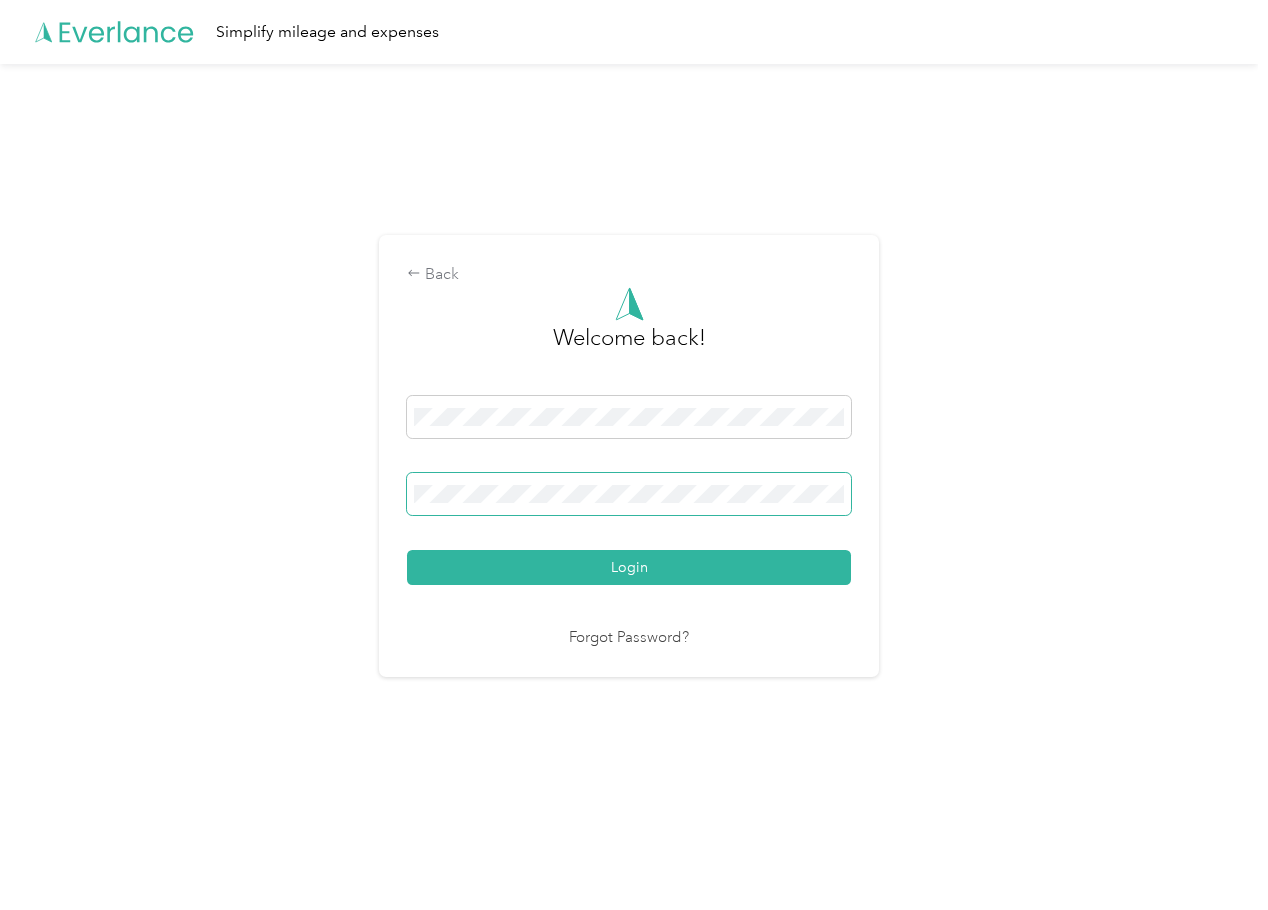 click on "Login" at bounding box center [629, 567] 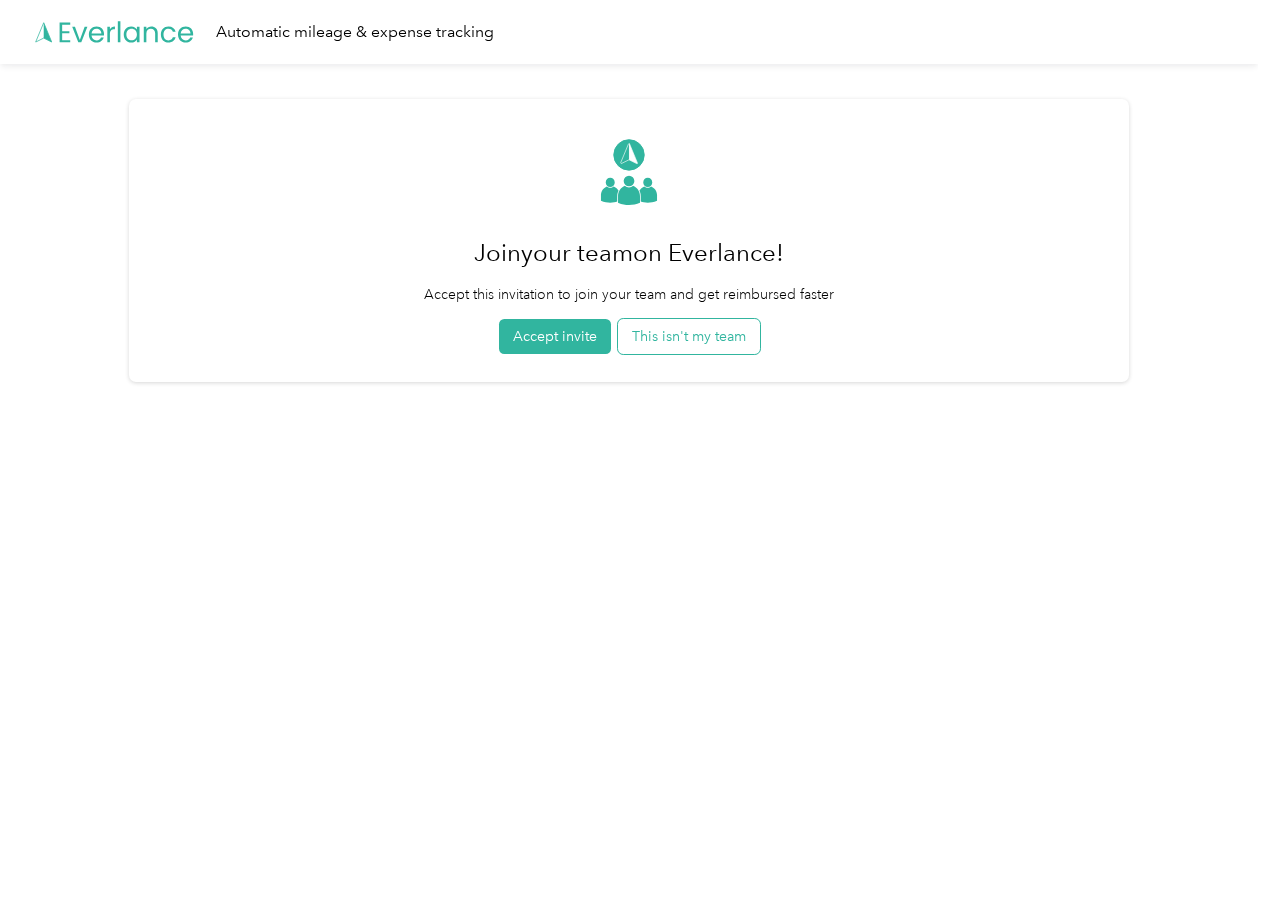 click on "This isn't my team" at bounding box center [689, 336] 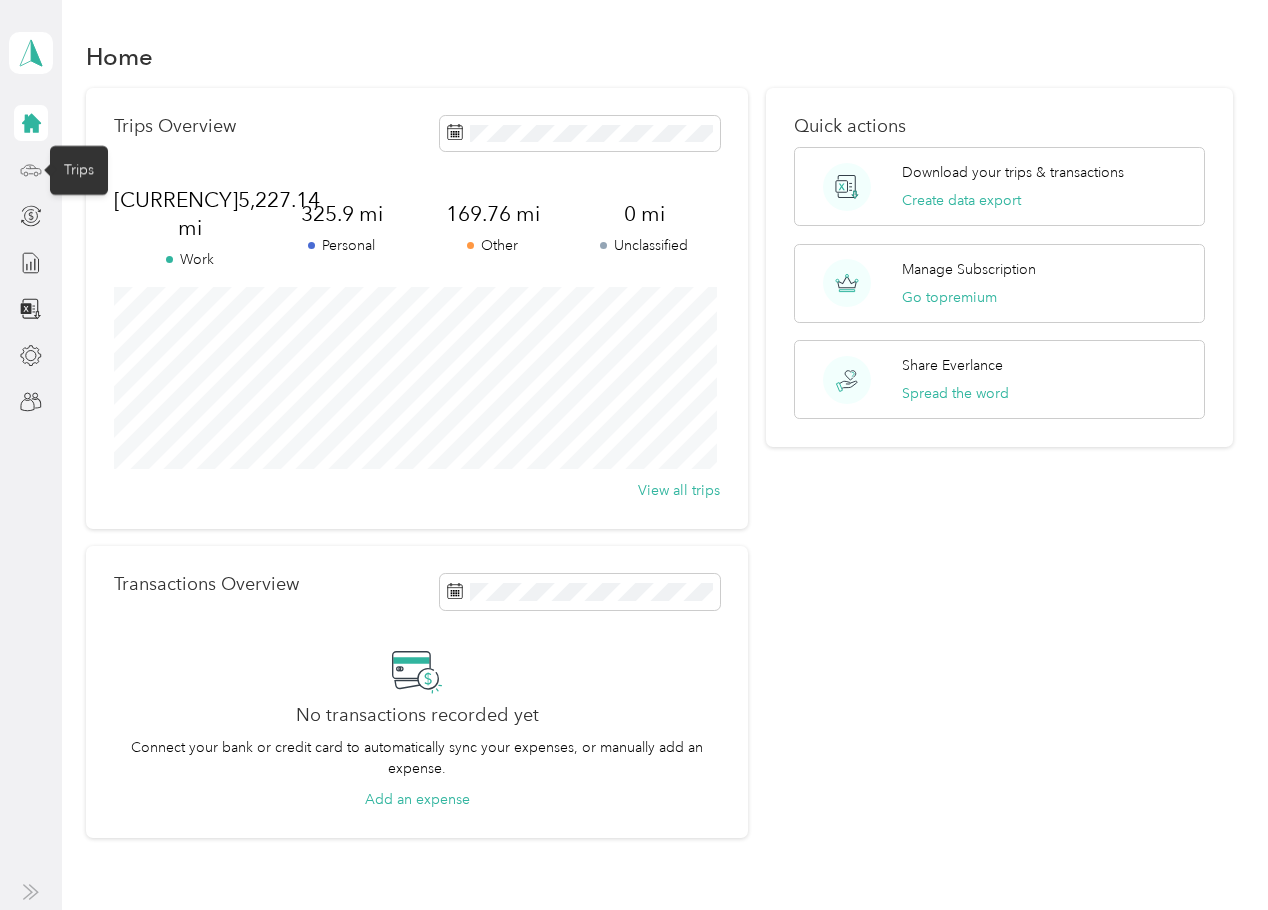 click 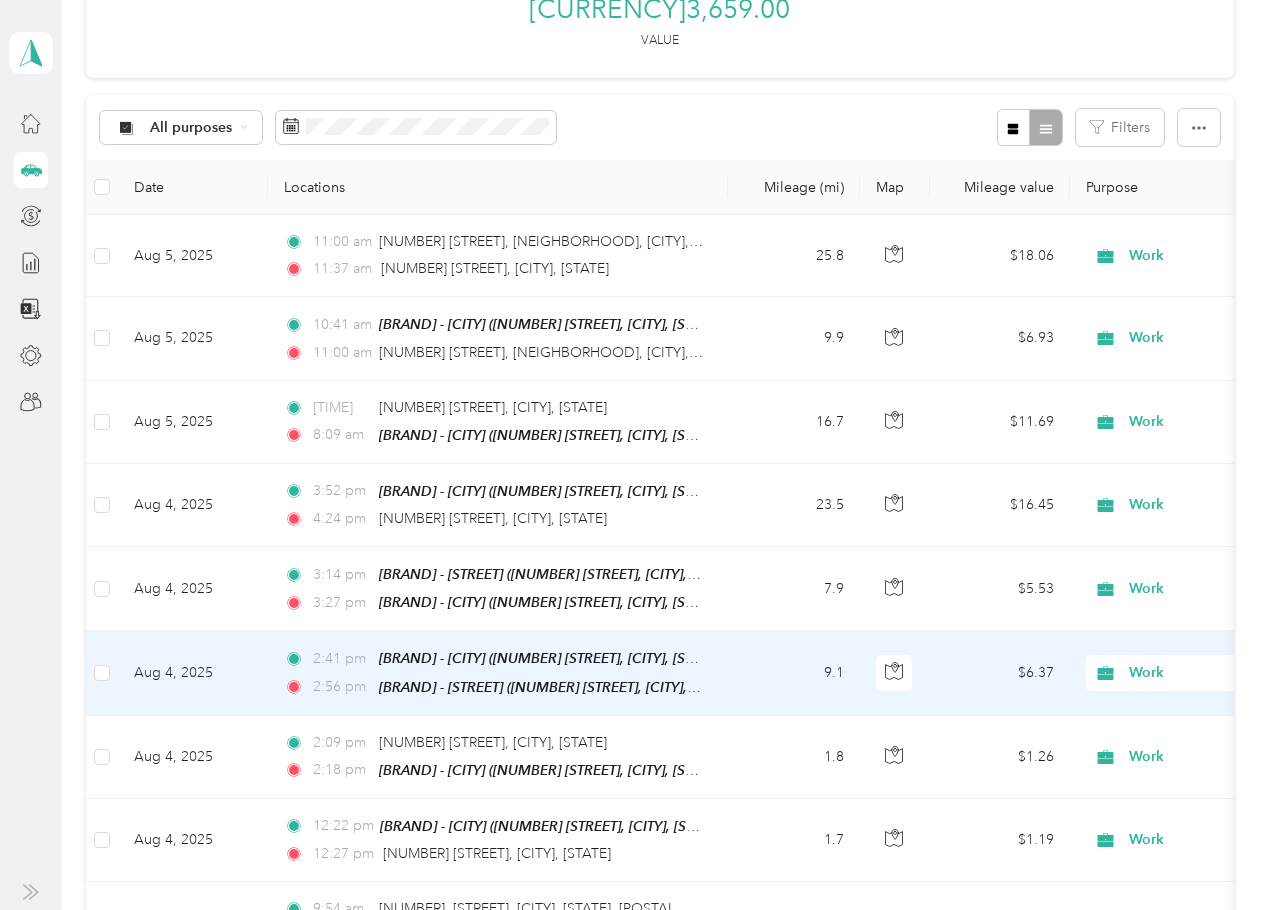 scroll, scrollTop: 200, scrollLeft: 0, axis: vertical 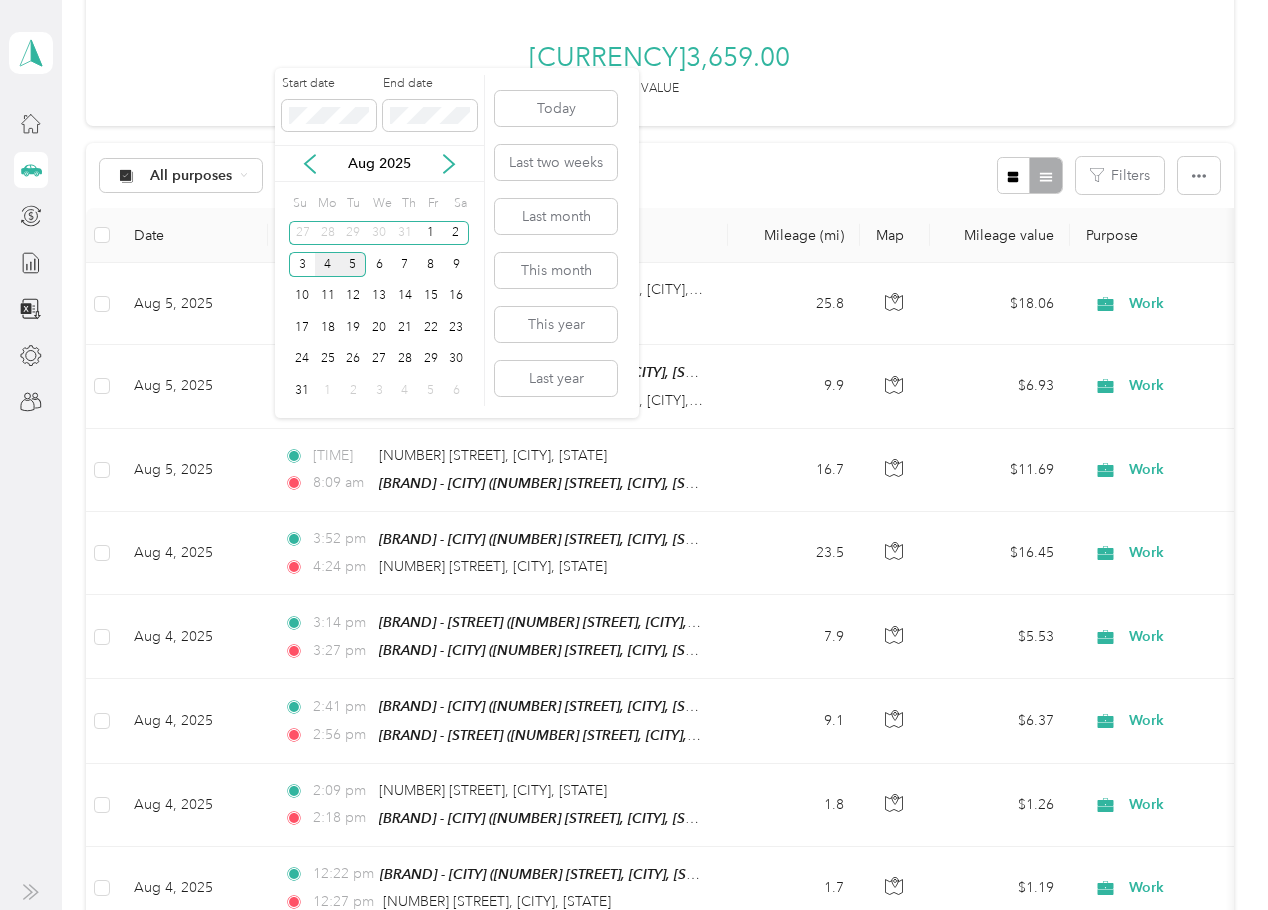 click on "4" at bounding box center (328, 264) 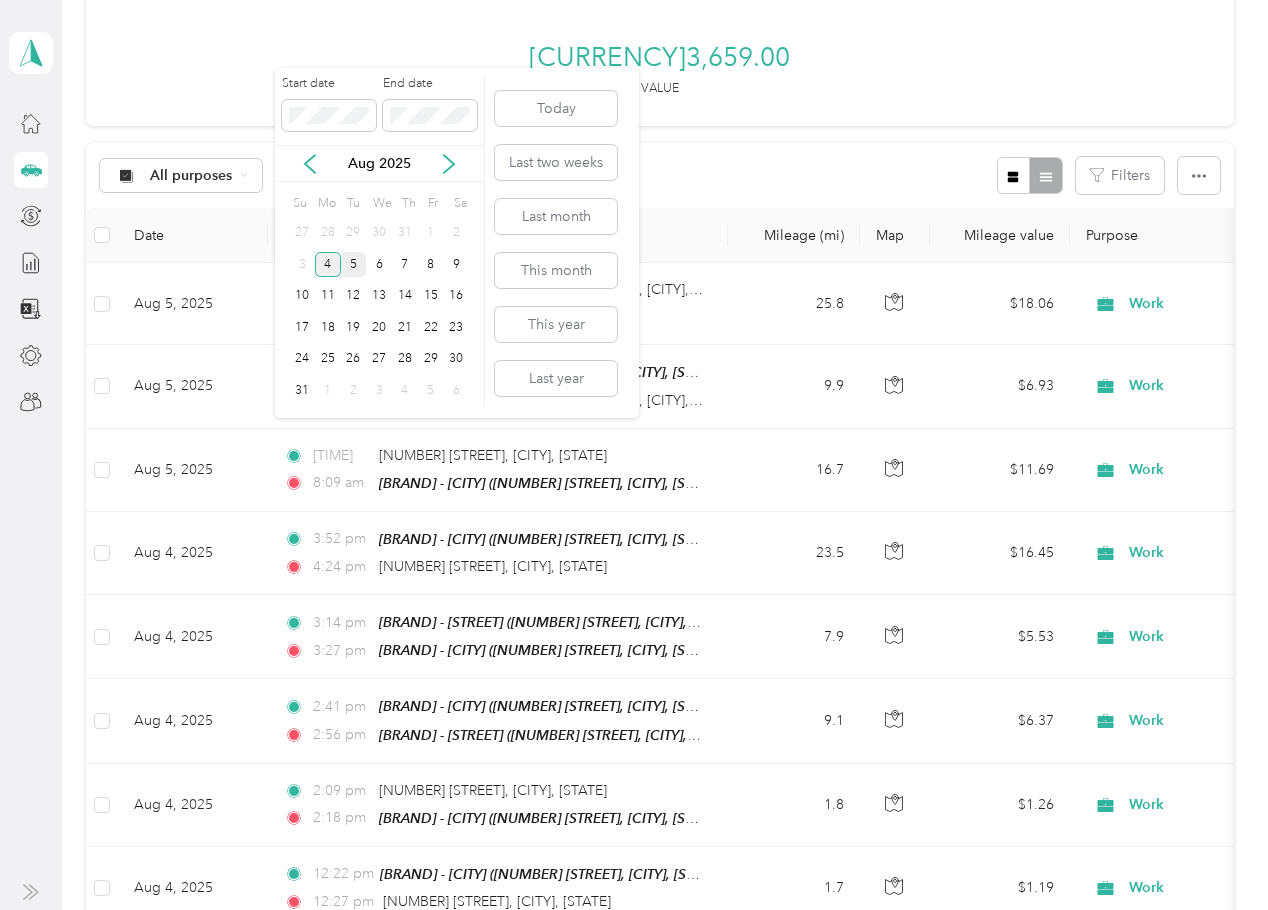 click on "4" at bounding box center [328, 264] 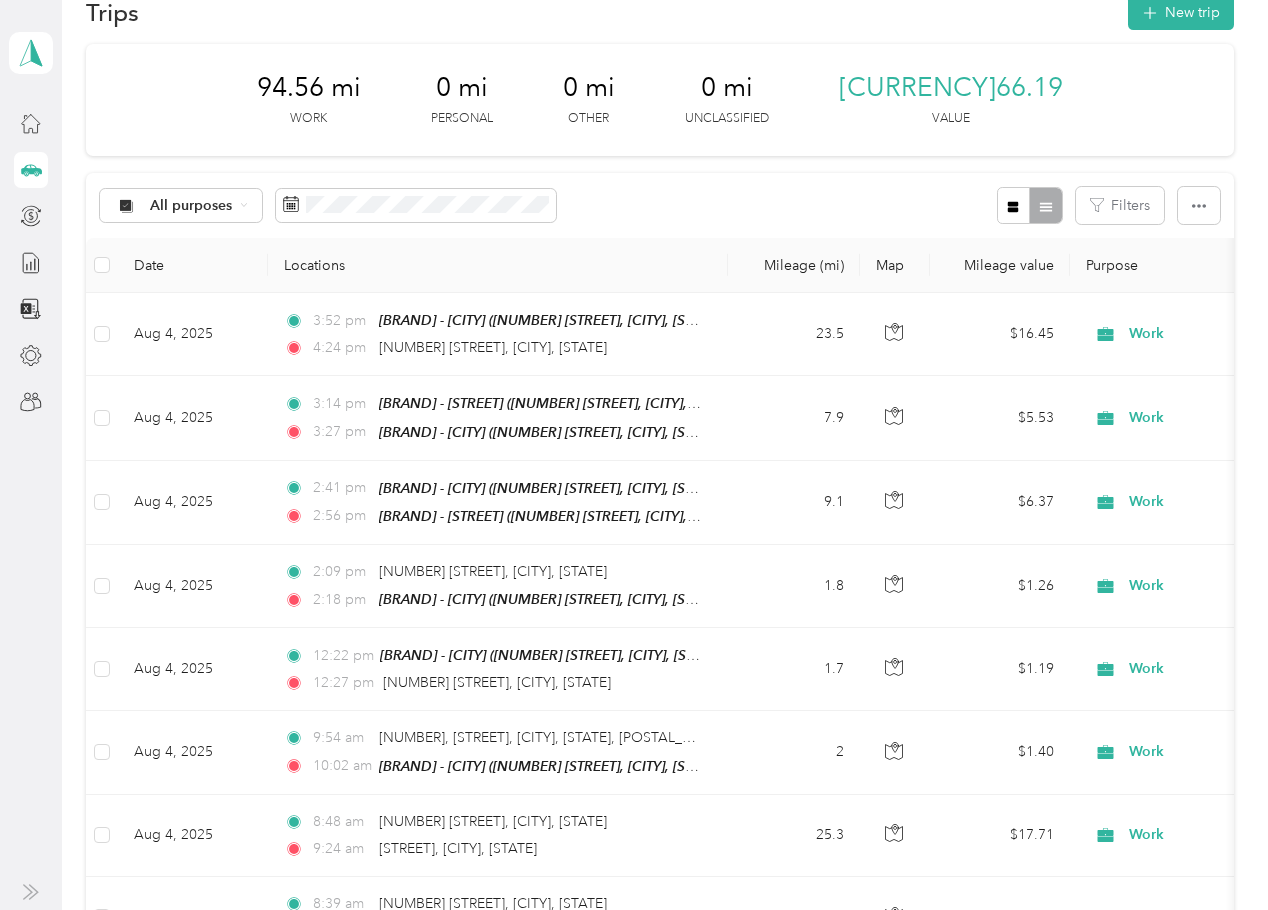 scroll, scrollTop: 0, scrollLeft: 0, axis: both 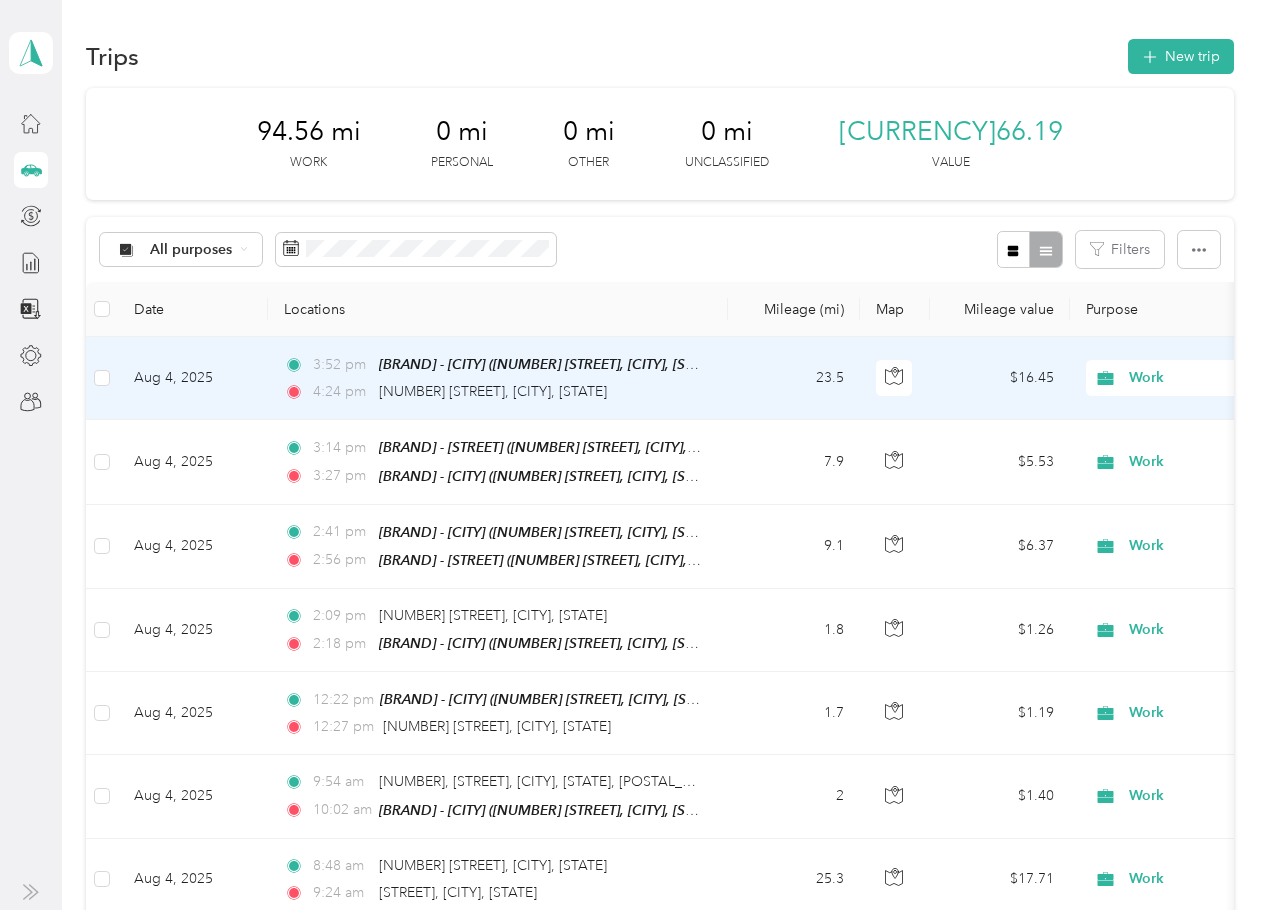 click on "Aug 4, 2025" at bounding box center [193, 378] 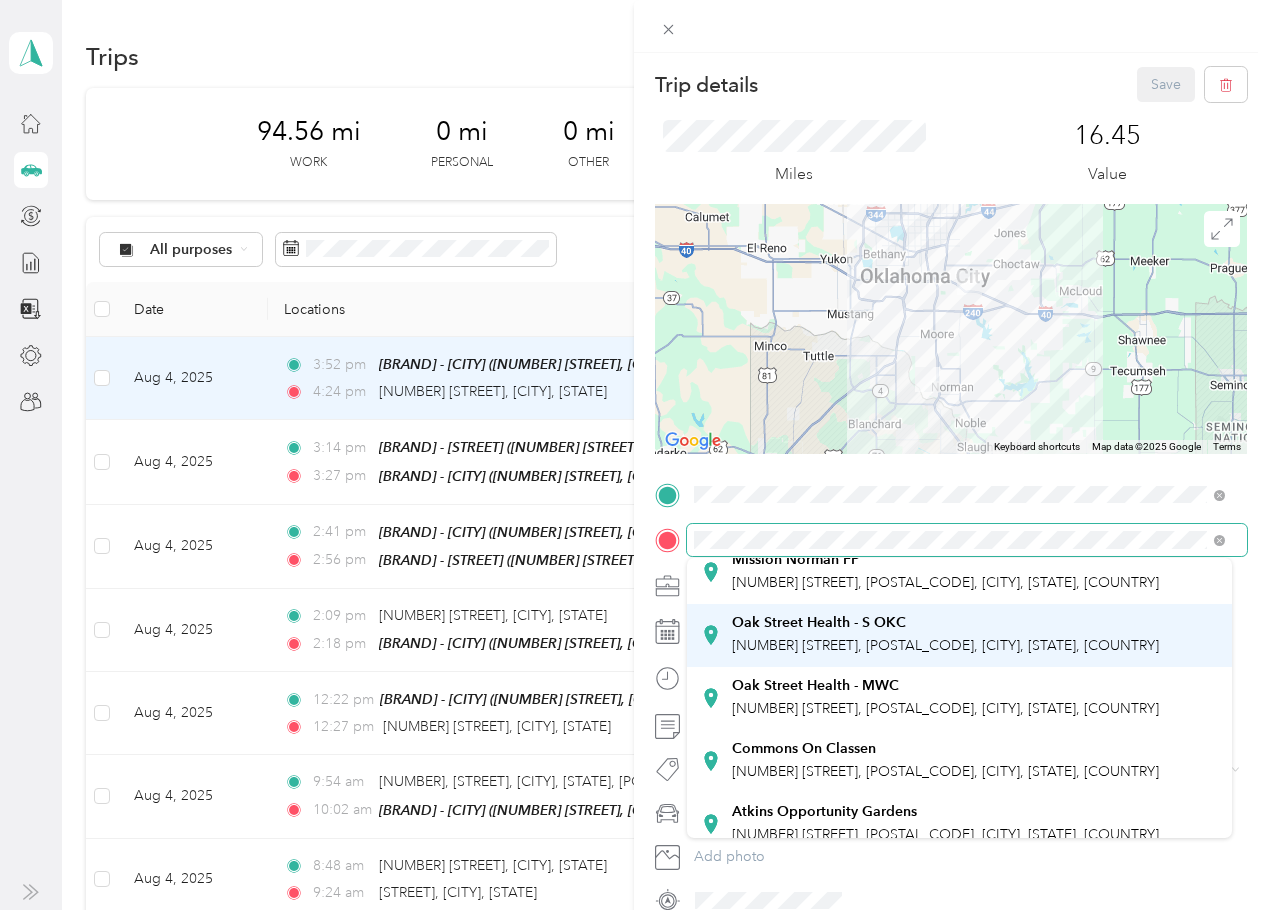 scroll, scrollTop: 400, scrollLeft: 0, axis: vertical 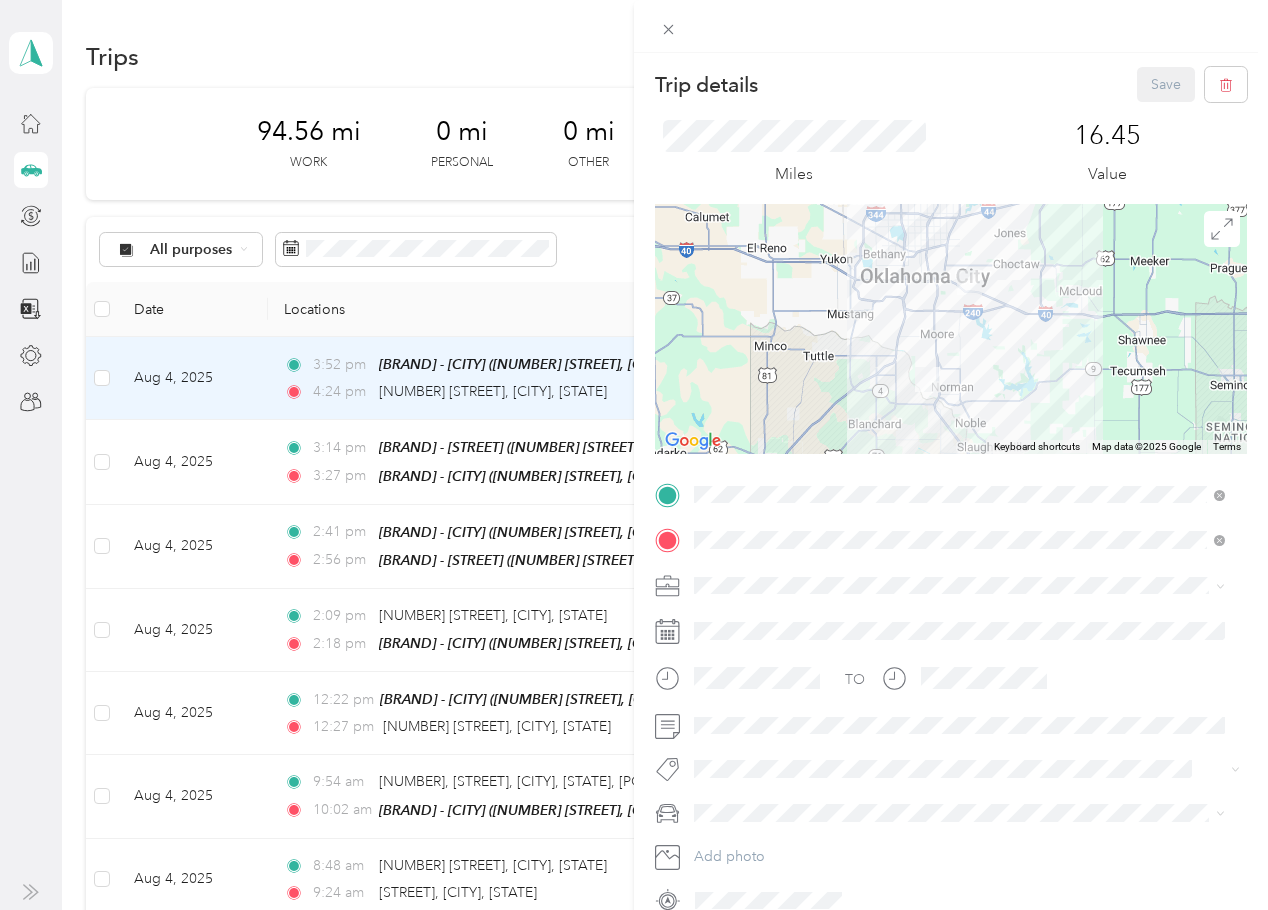 click on "[BRAND] - [STREET] [NUMBER] [STREET], [POSTAL_CODE], [CITY], [STATE], [COUNTRY]" at bounding box center (945, 609) 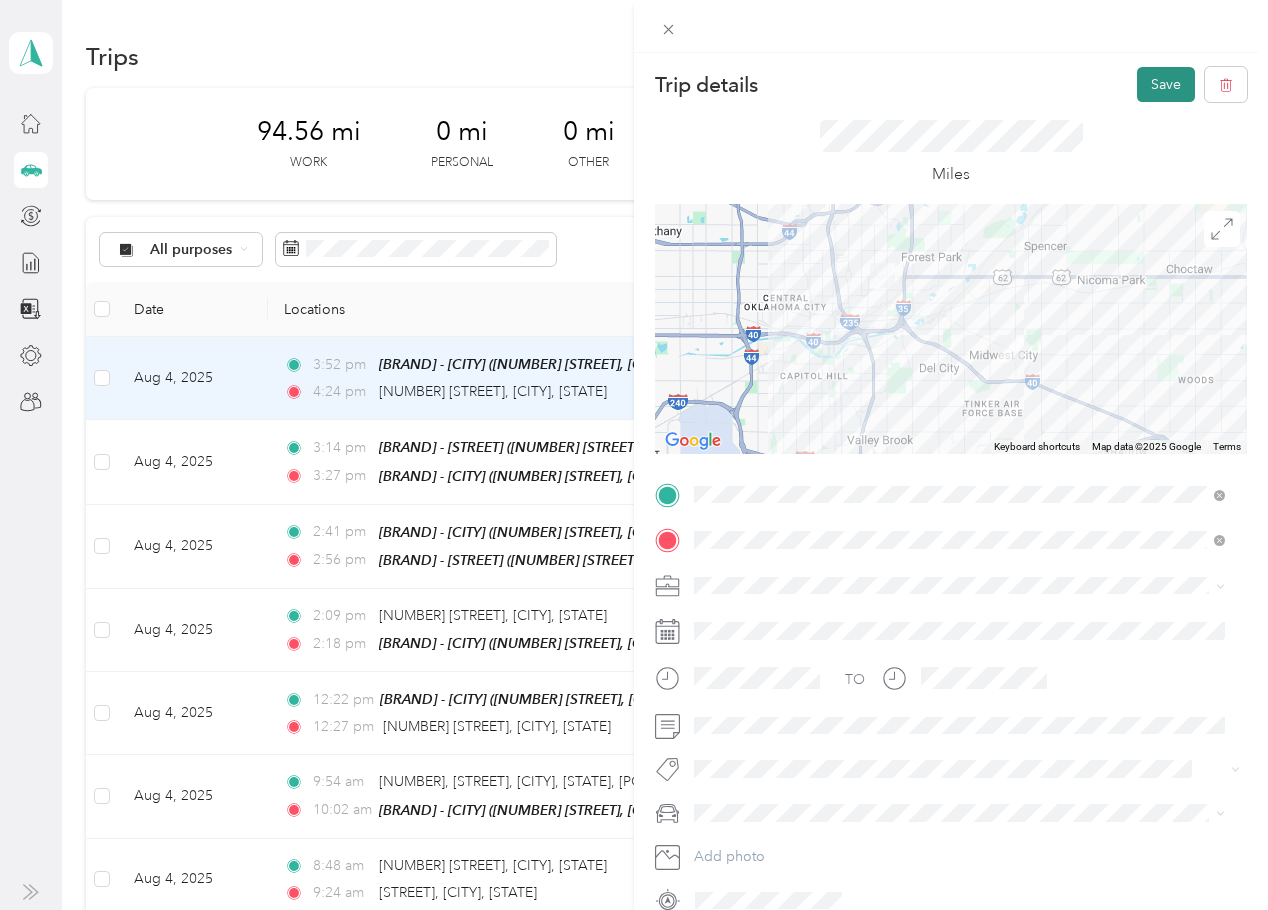 click on "Save" at bounding box center (1166, 84) 